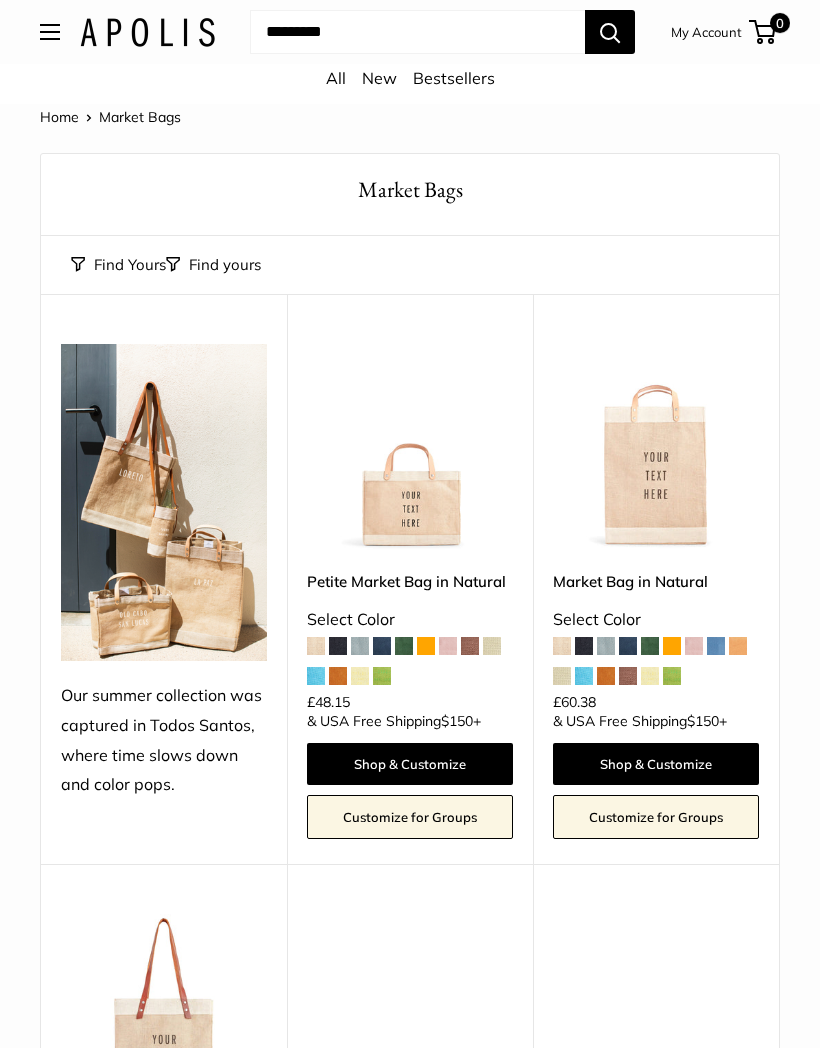 scroll, scrollTop: 0, scrollLeft: 0, axis: both 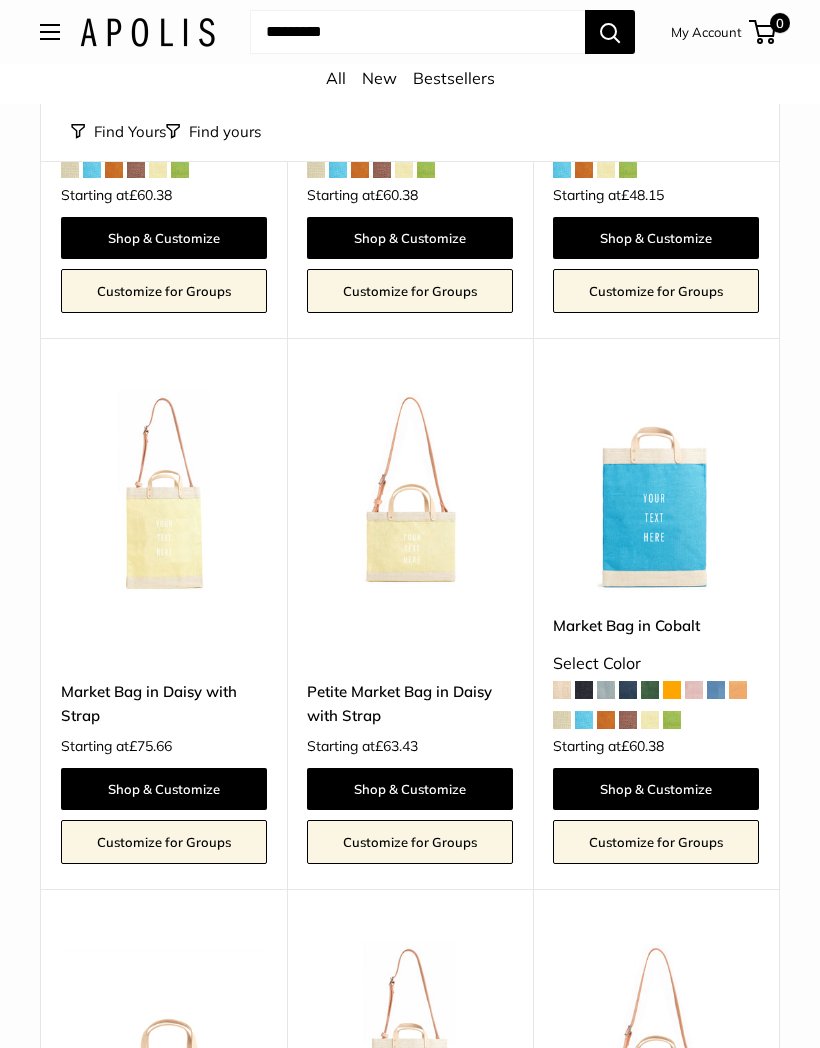 click at bounding box center [50, 32] 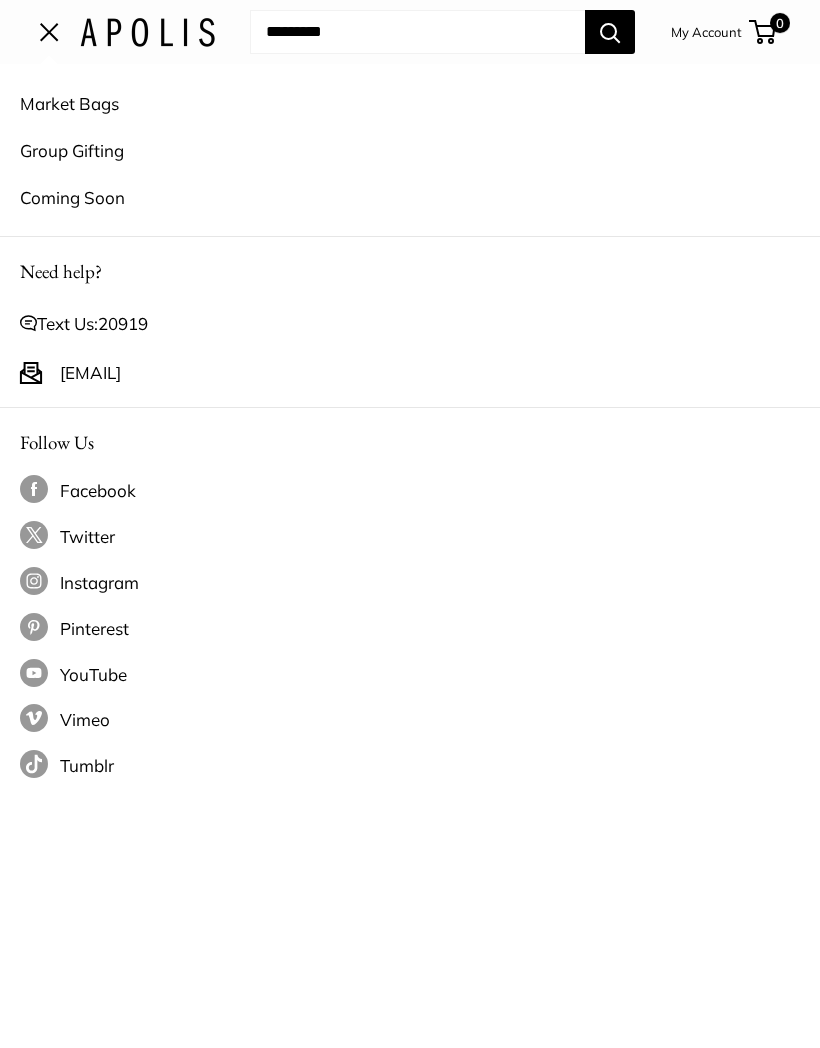 click on "Coming Soon" at bounding box center [410, 197] 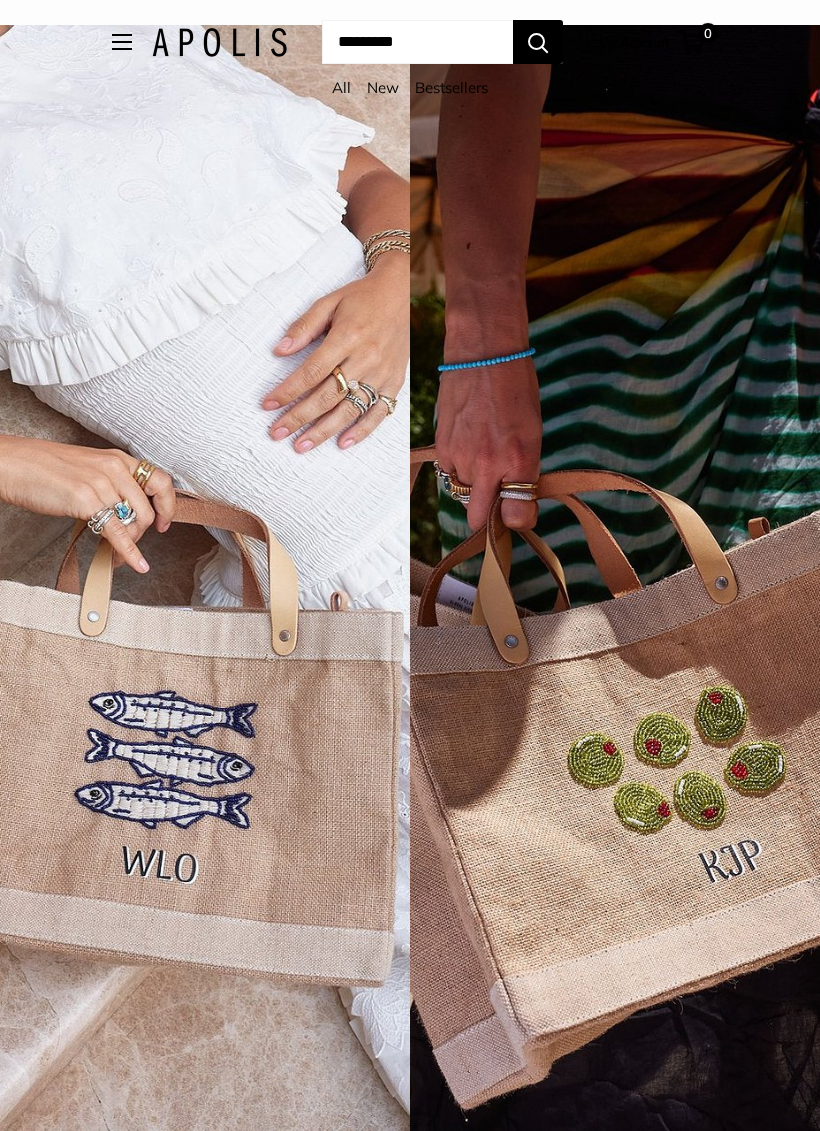 scroll, scrollTop: 0, scrollLeft: 0, axis: both 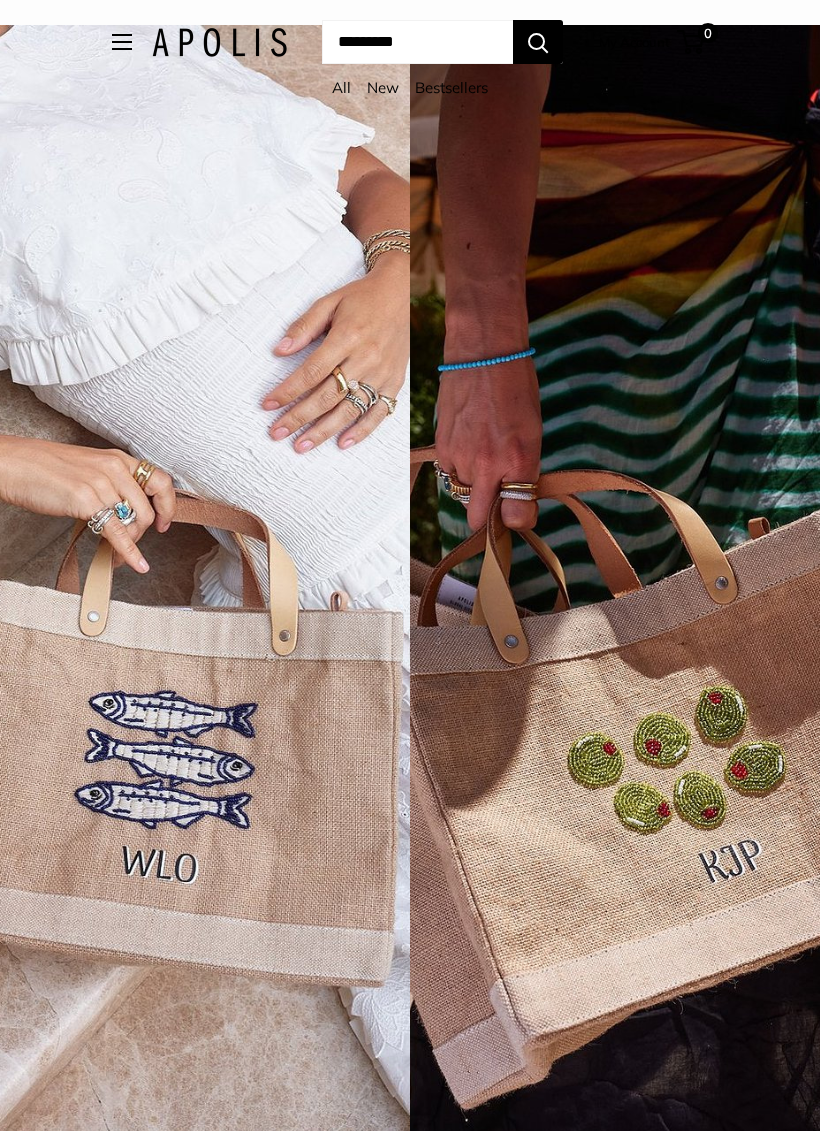 click at bounding box center (122, 42) 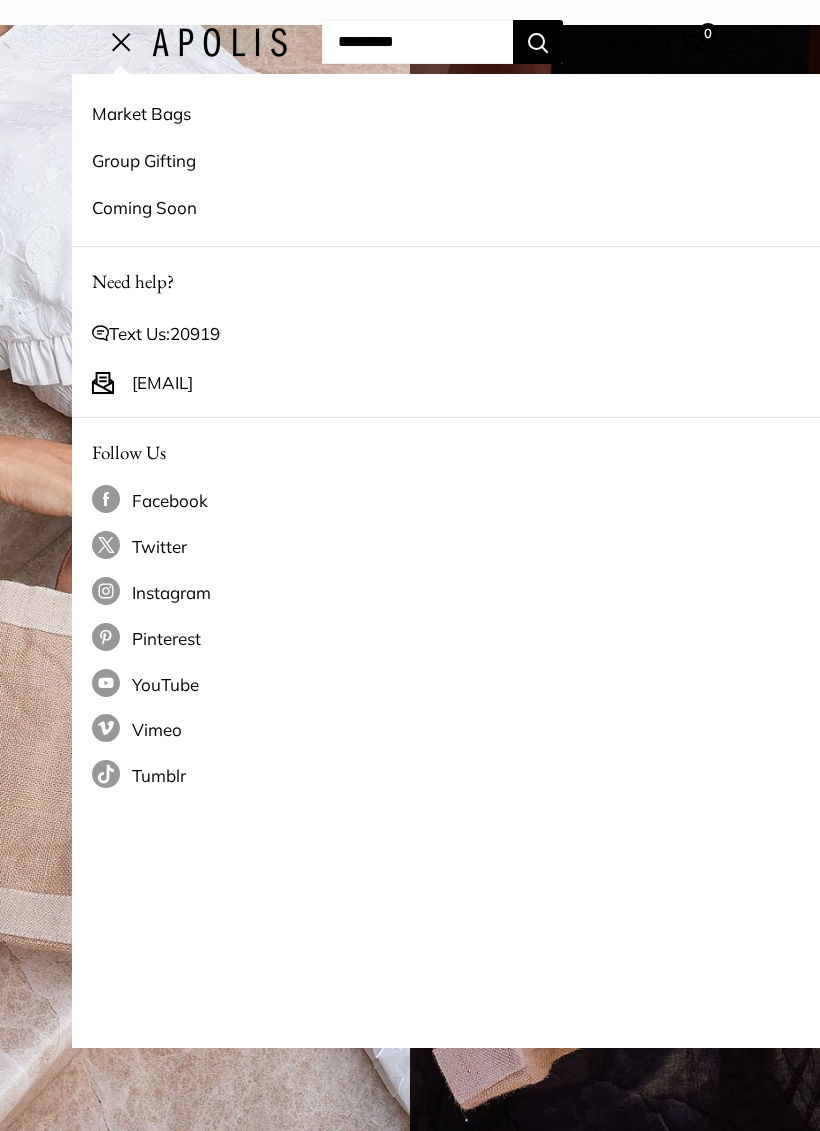 click on "Market Bags" at bounding box center [482, 113] 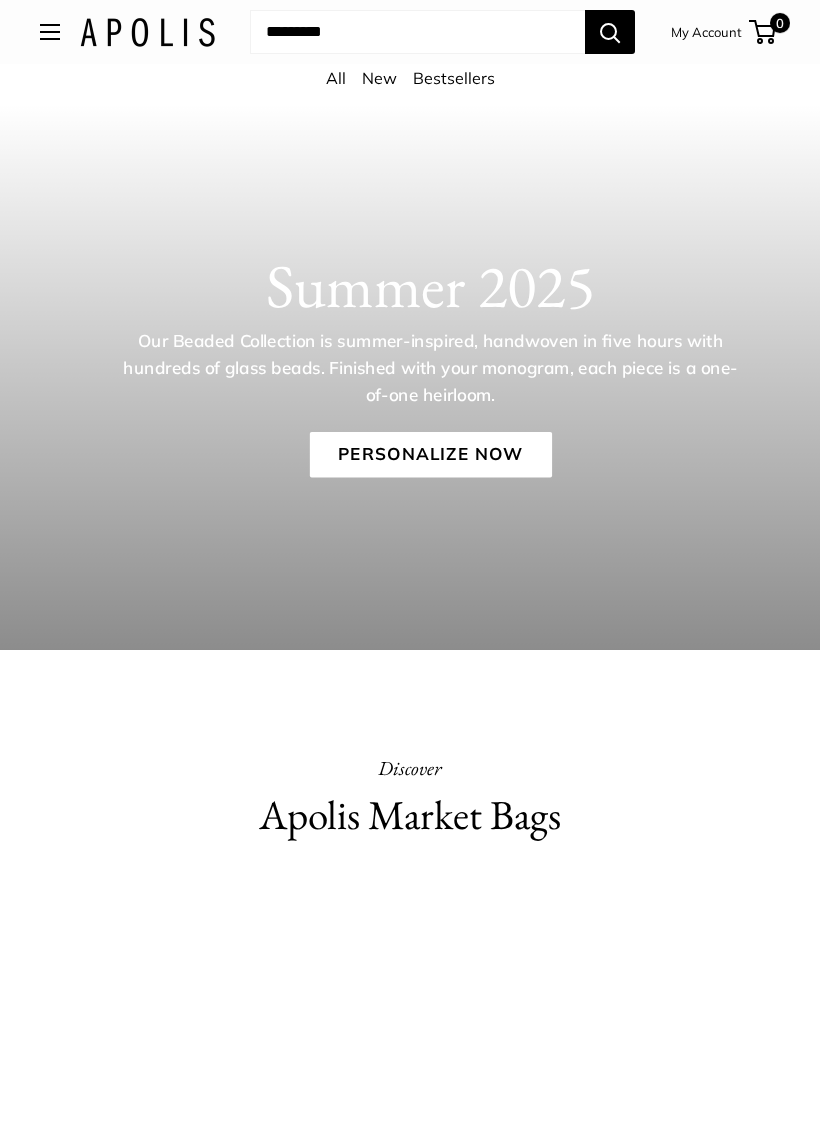 scroll, scrollTop: 0, scrollLeft: 0, axis: both 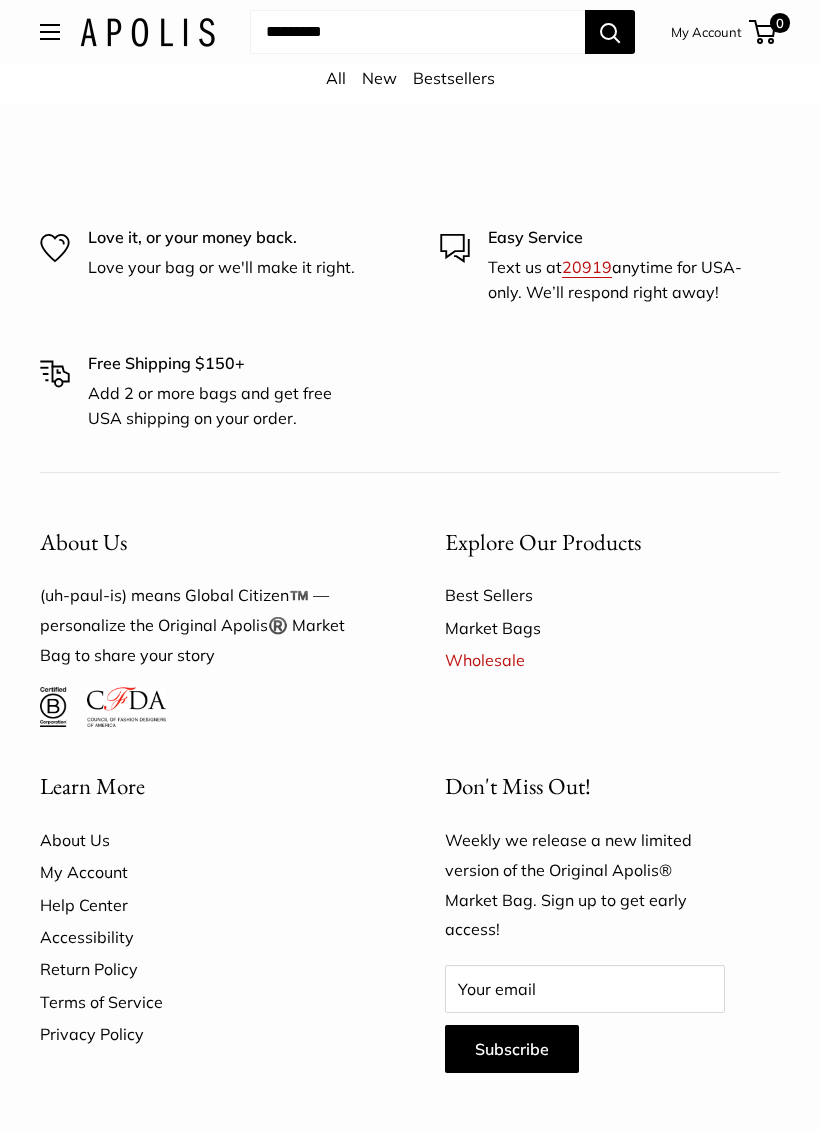 click on "All      New      Bestsellers" at bounding box center (410, 84) 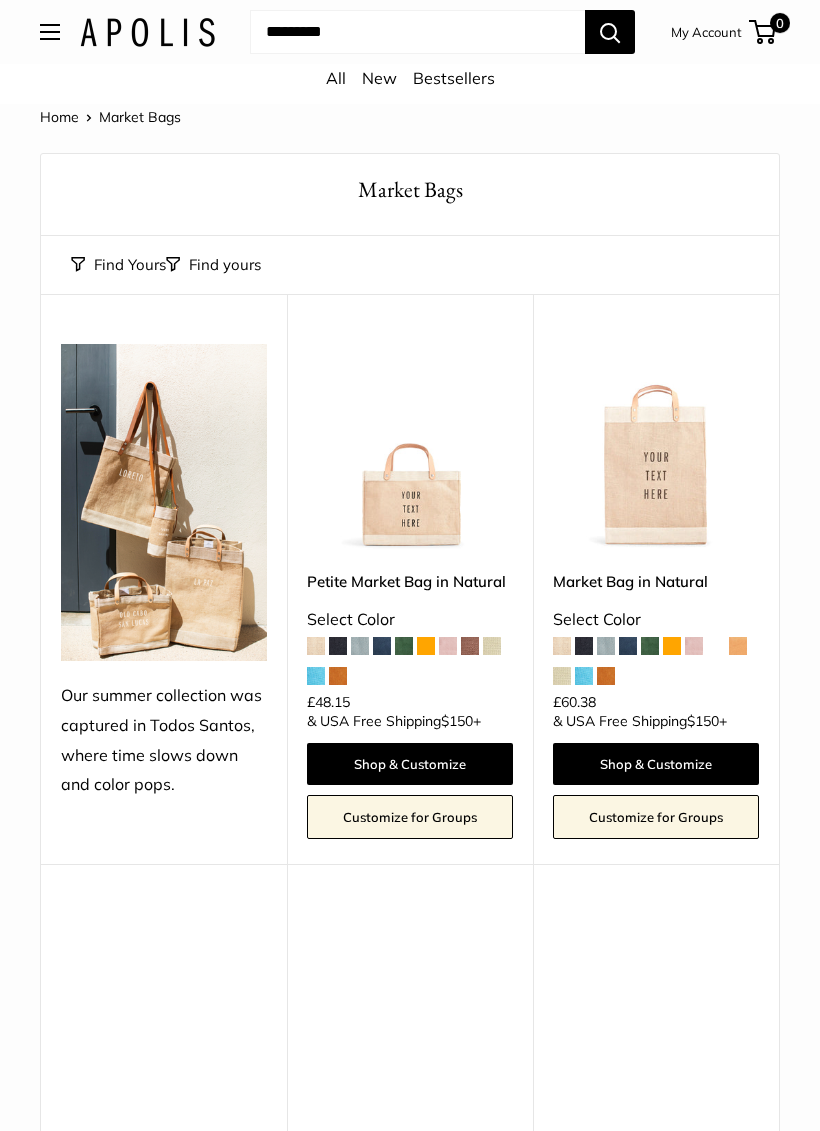 scroll, scrollTop: -12, scrollLeft: 0, axis: vertical 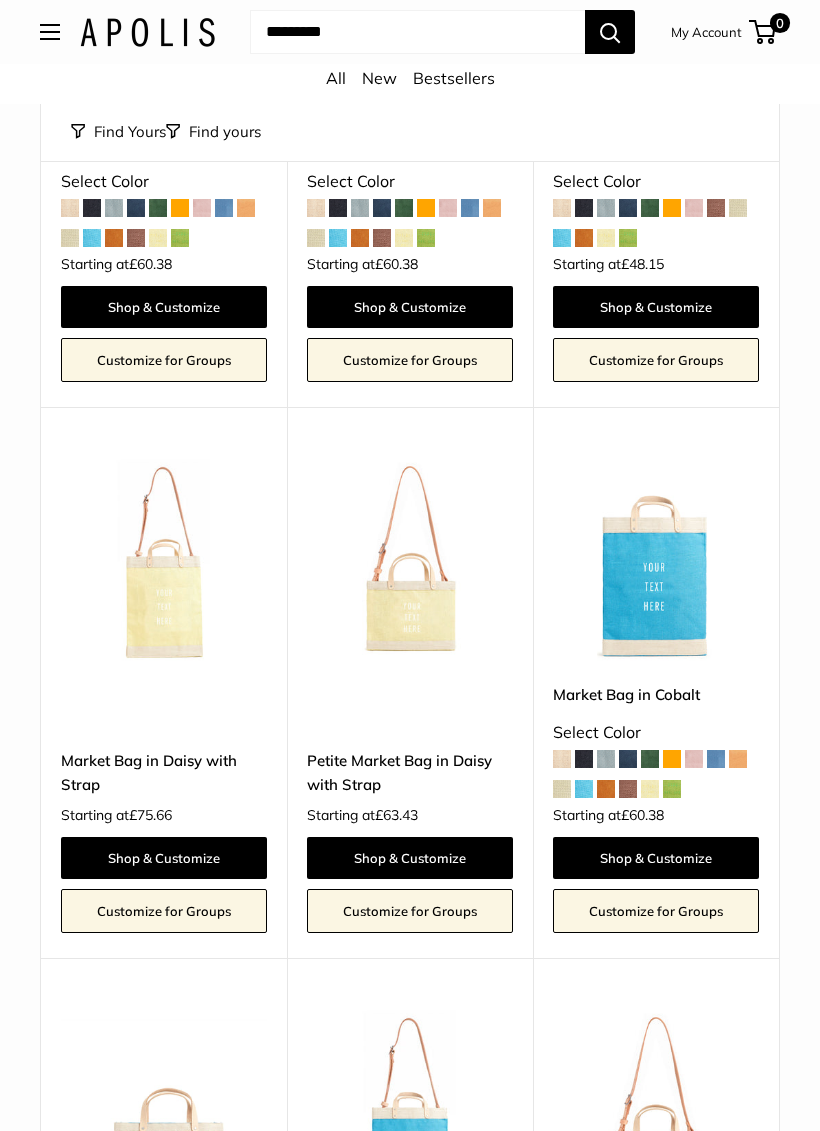 click at bounding box center [650, 760] 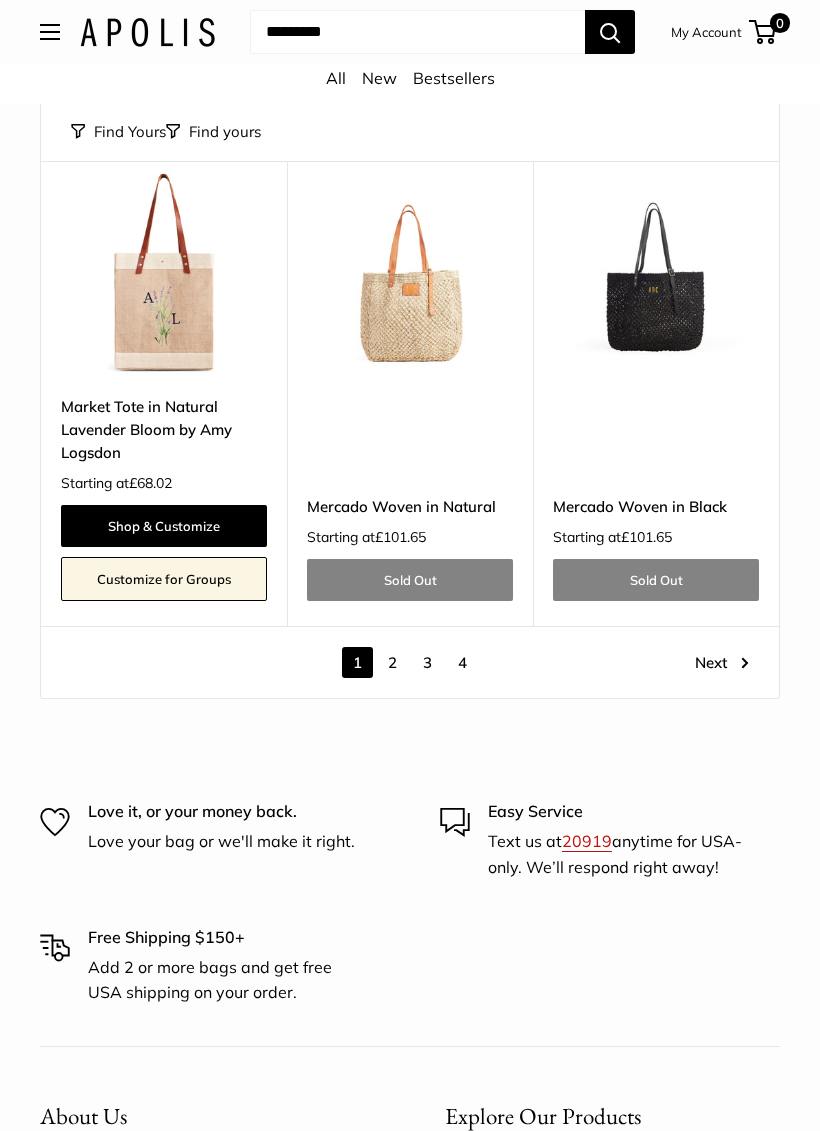 click on "2" at bounding box center [392, 662] 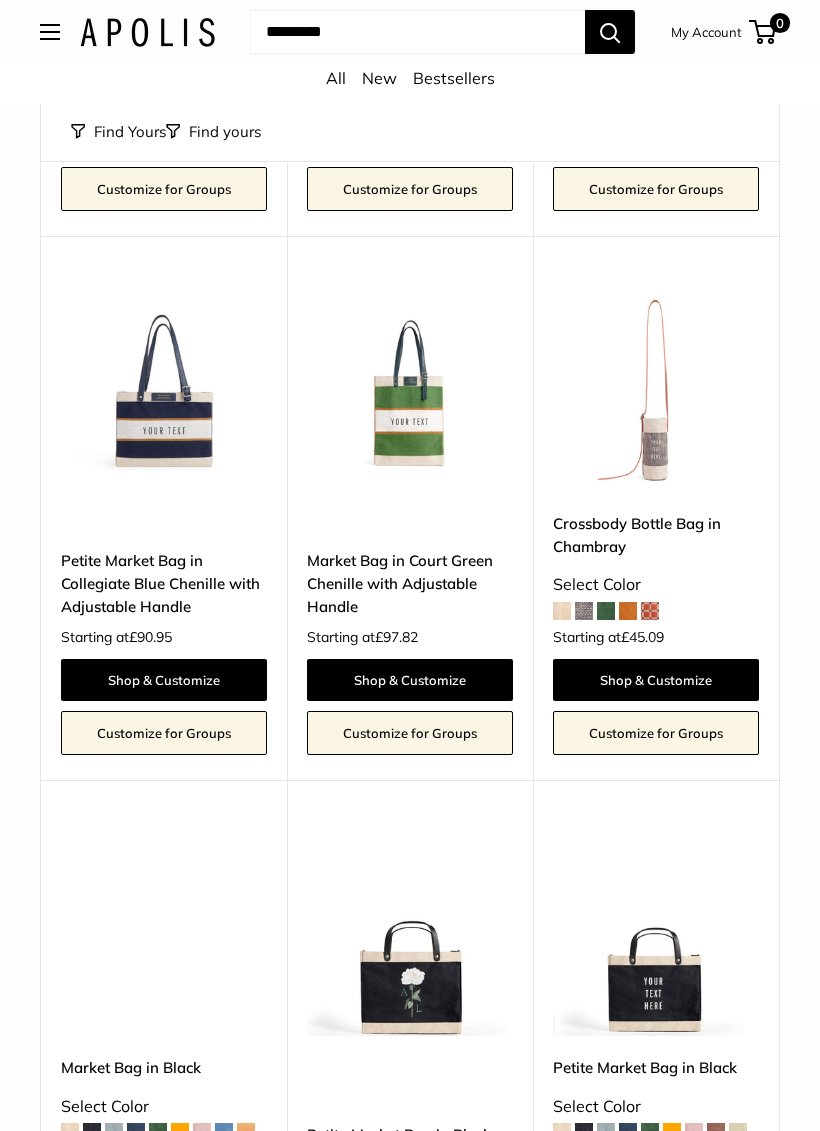scroll, scrollTop: 2140, scrollLeft: 0, axis: vertical 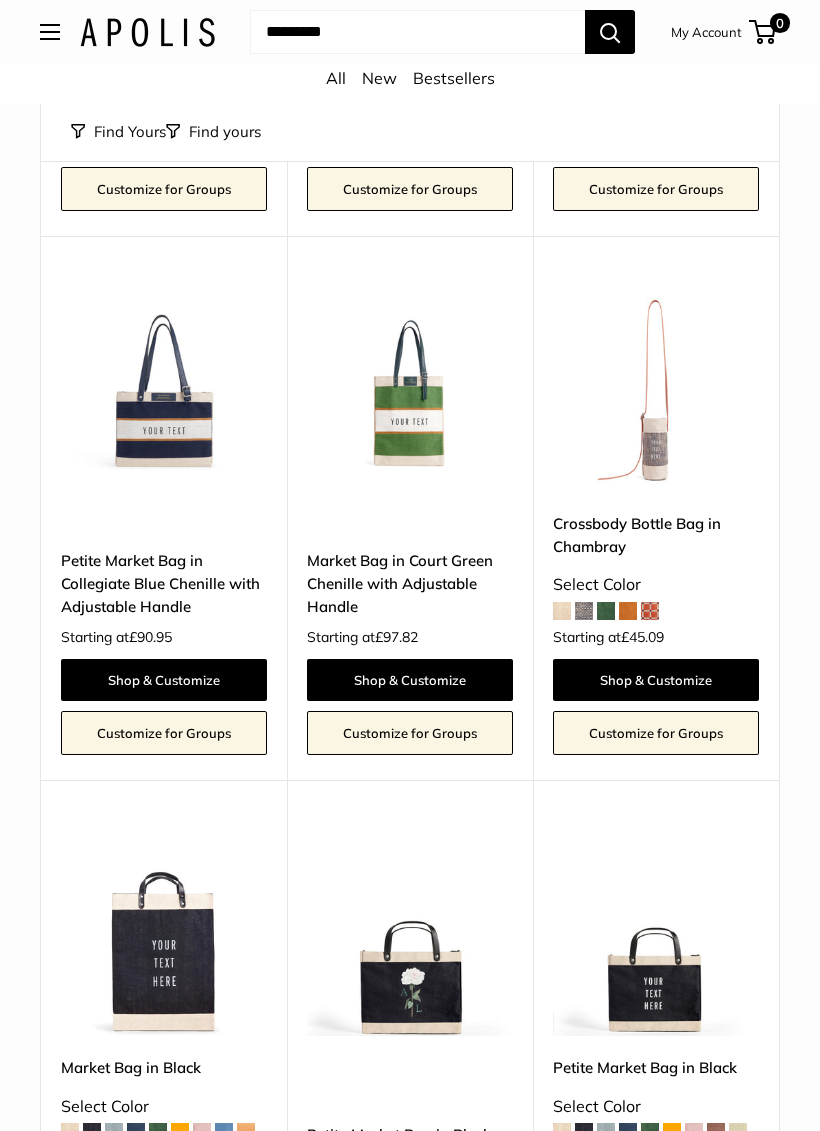 click at bounding box center (656, 389) 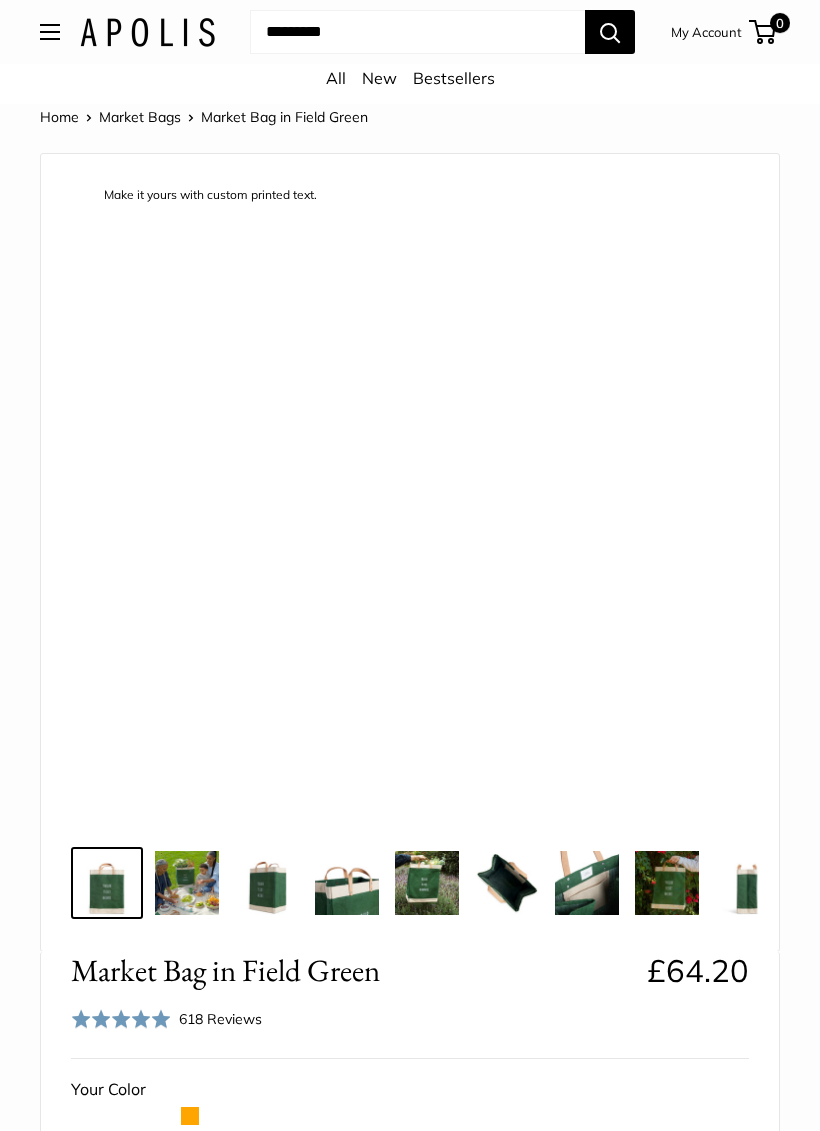 scroll, scrollTop: 0, scrollLeft: 0, axis: both 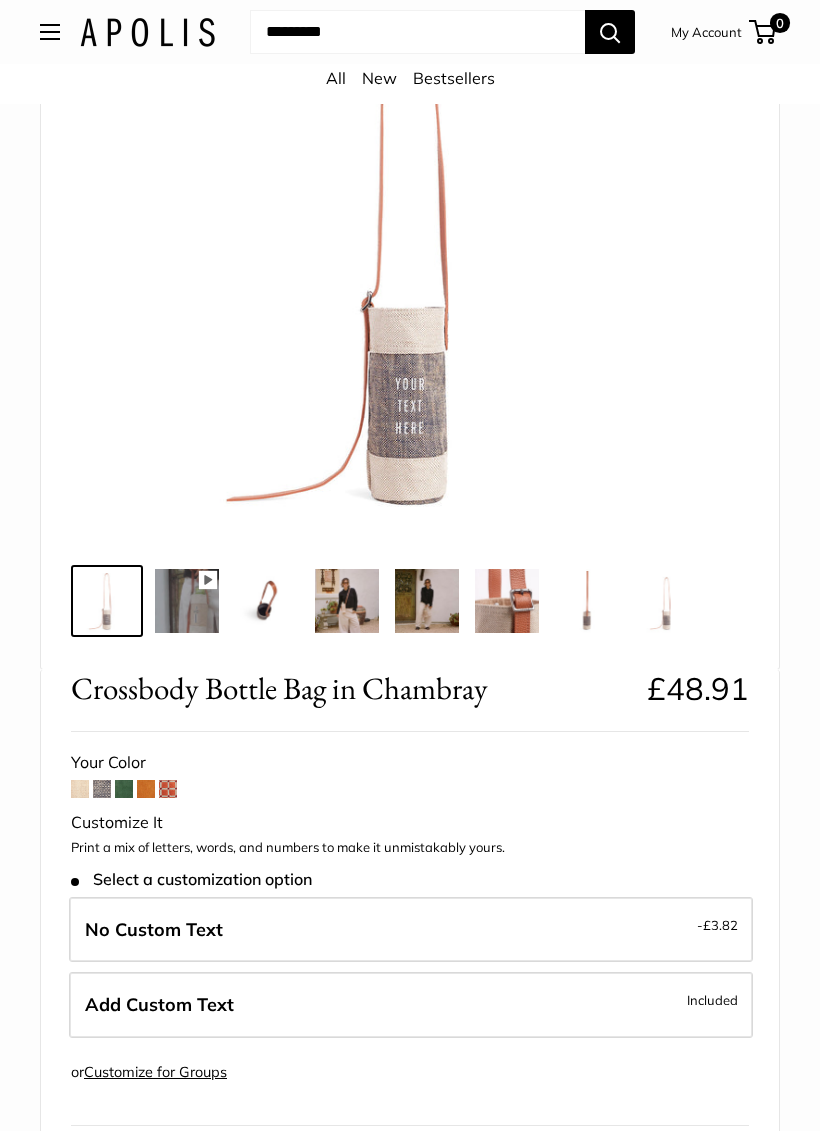 click on "Your Color" at bounding box center (410, 763) 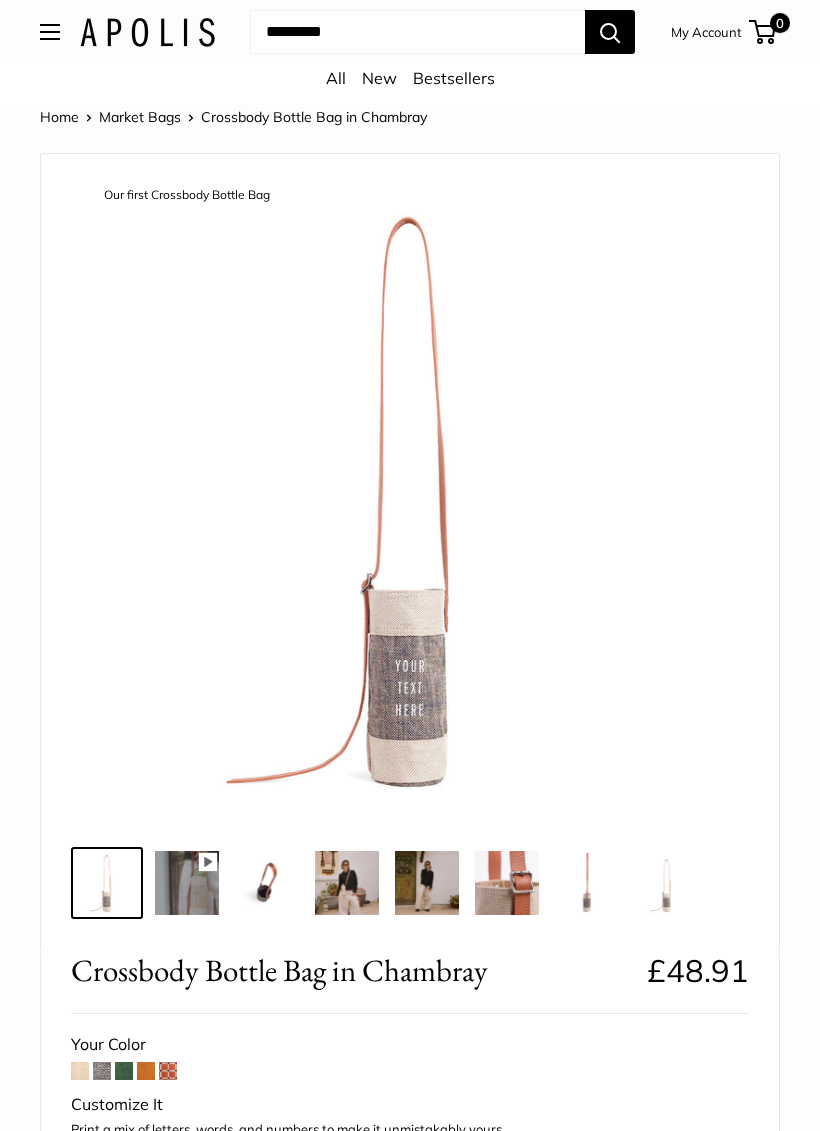 scroll, scrollTop: 0, scrollLeft: 0, axis: both 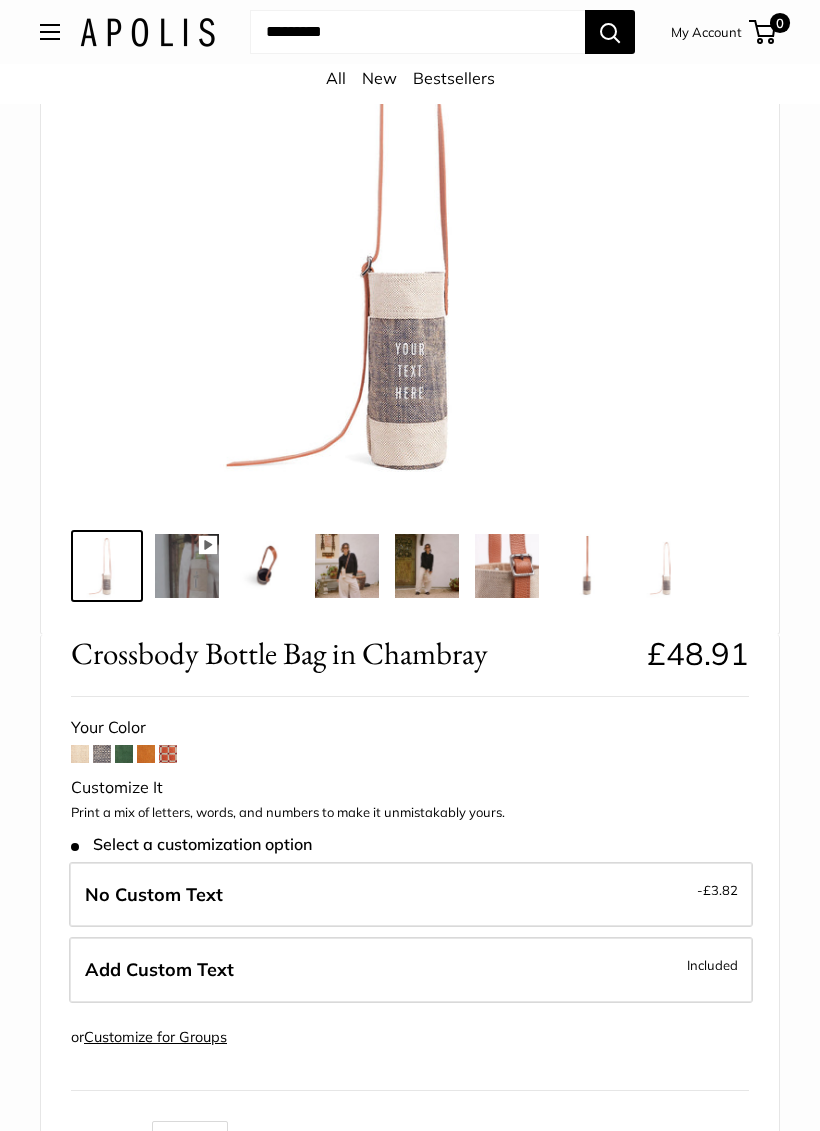 click at bounding box center (124, 754) 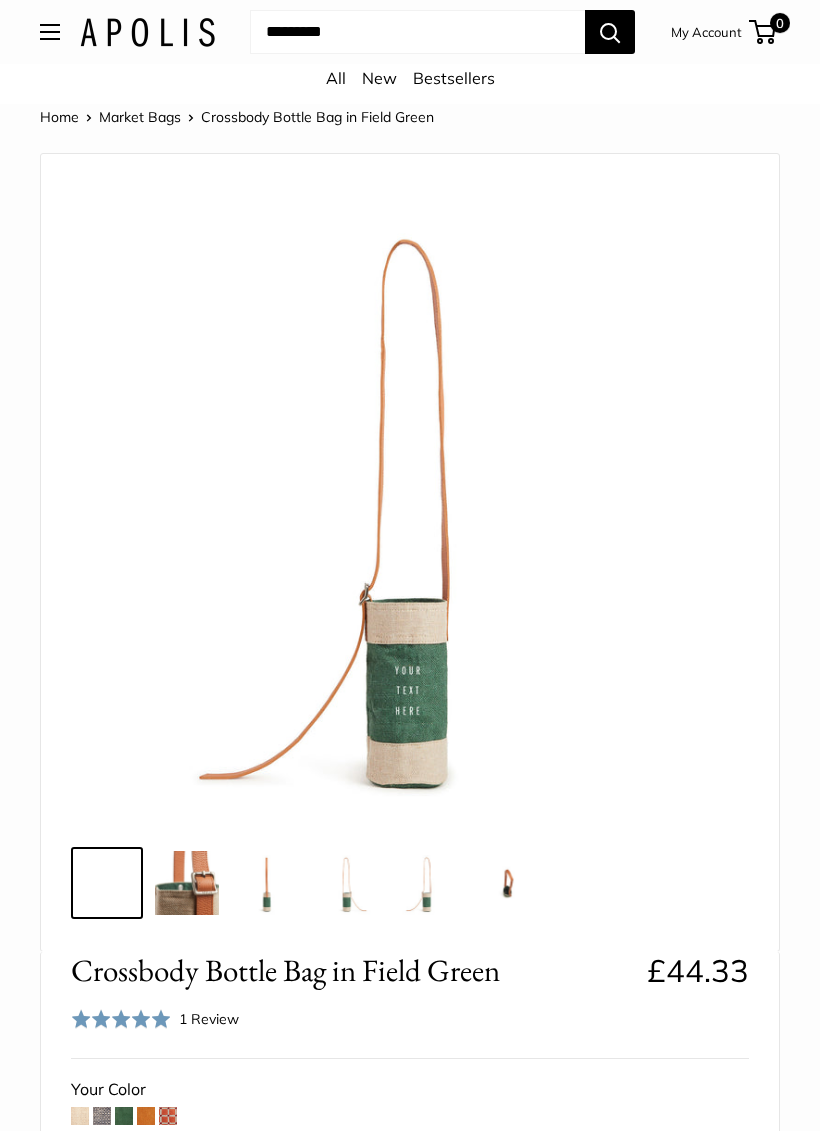 scroll, scrollTop: 0, scrollLeft: 0, axis: both 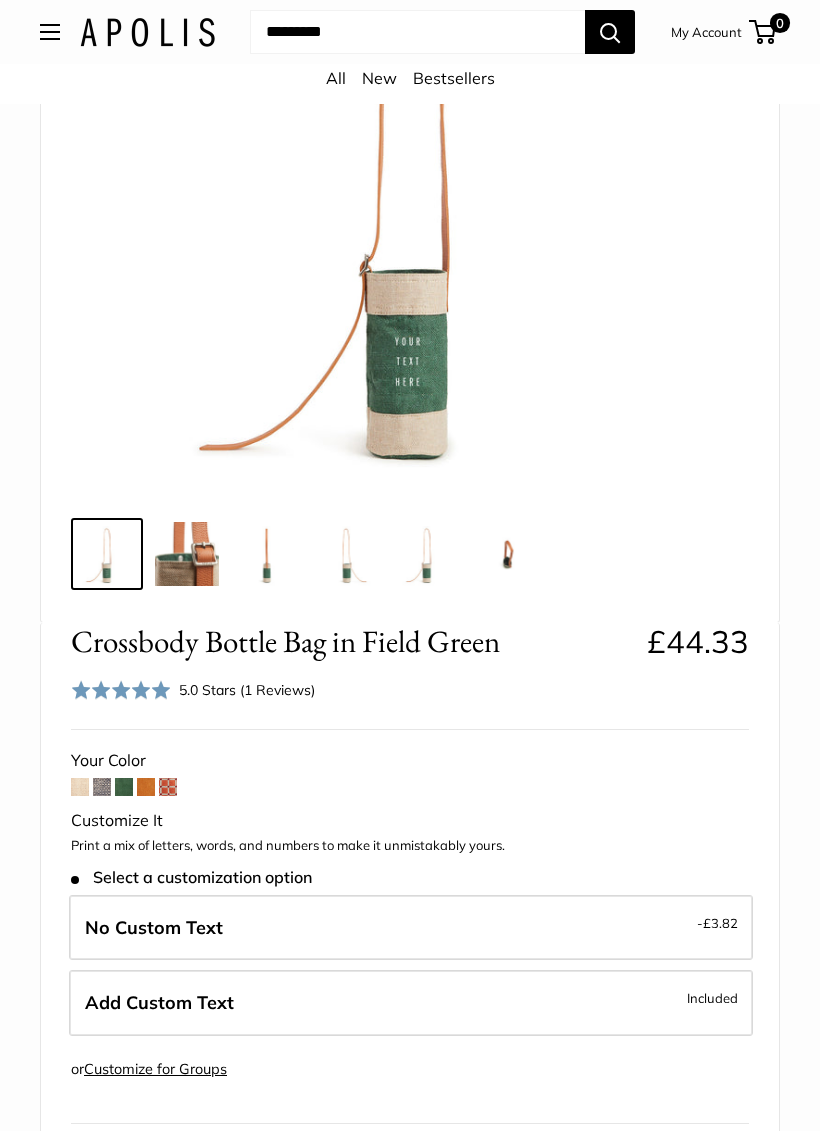 click at bounding box center [107, 555] 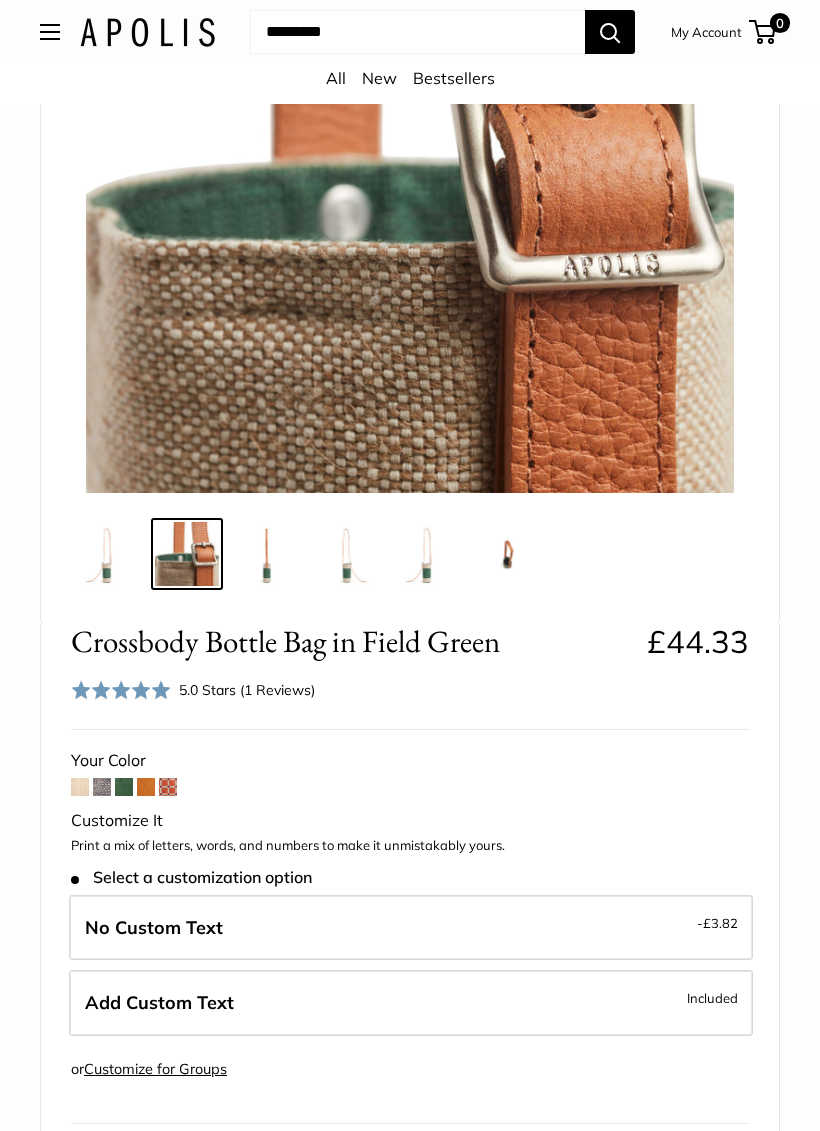 click at bounding box center [267, 554] 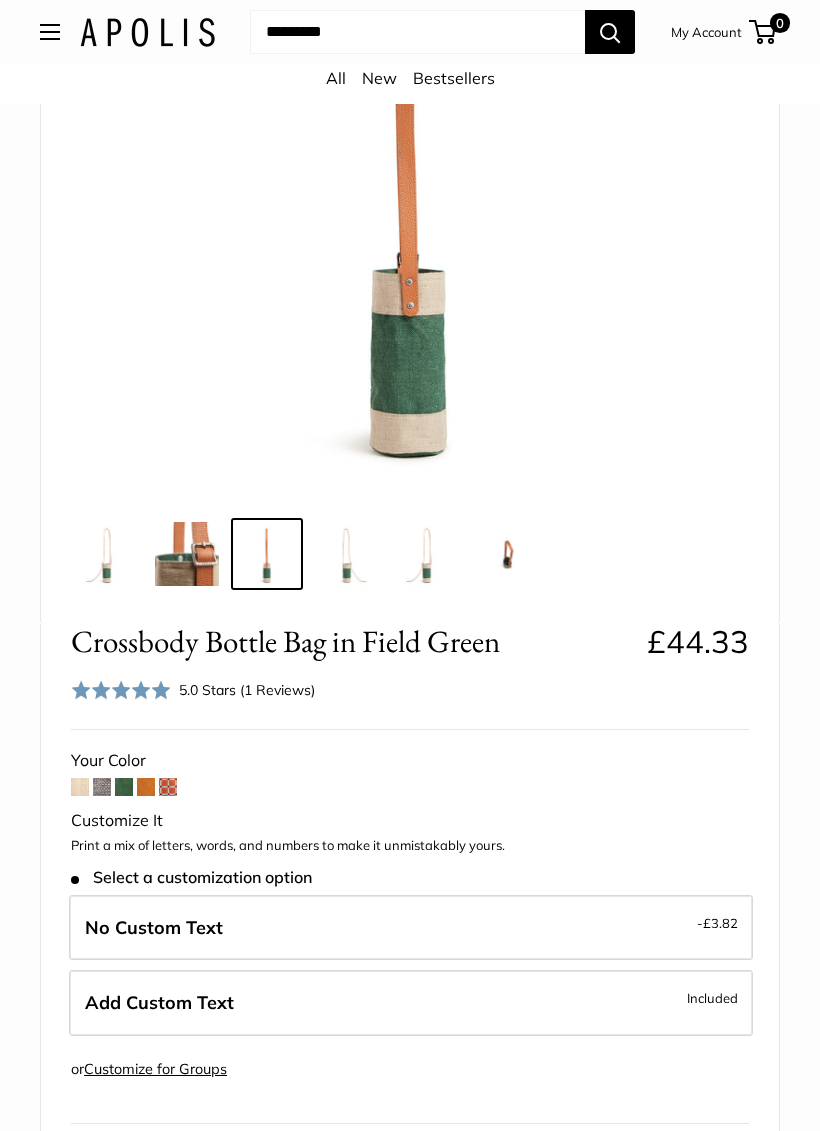 click at bounding box center [347, 554] 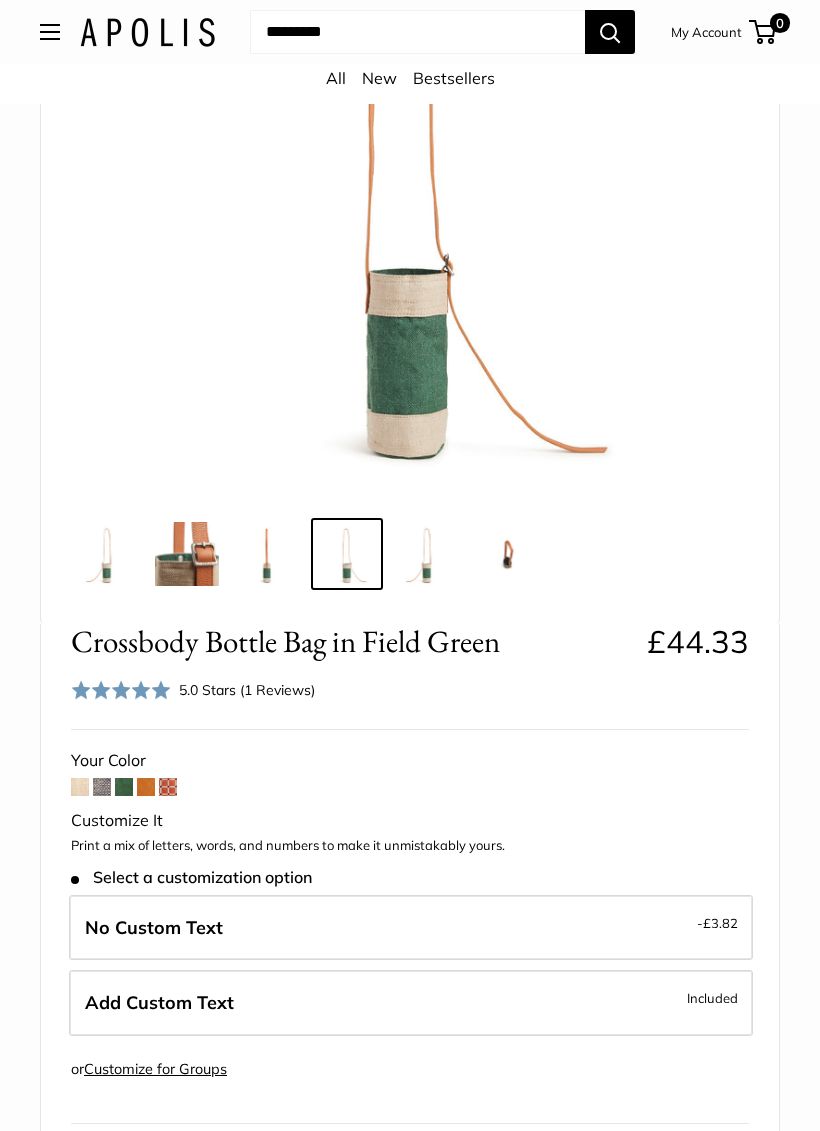 click at bounding box center [427, 554] 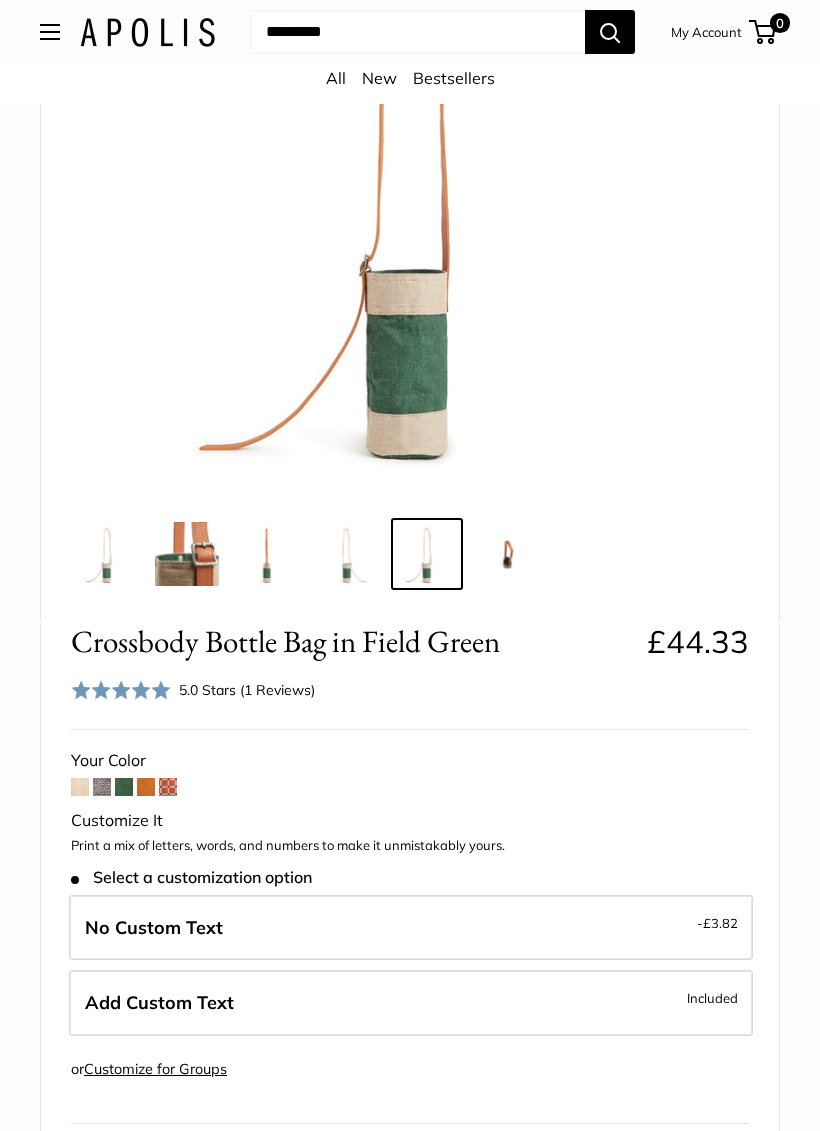click at bounding box center (507, 554) 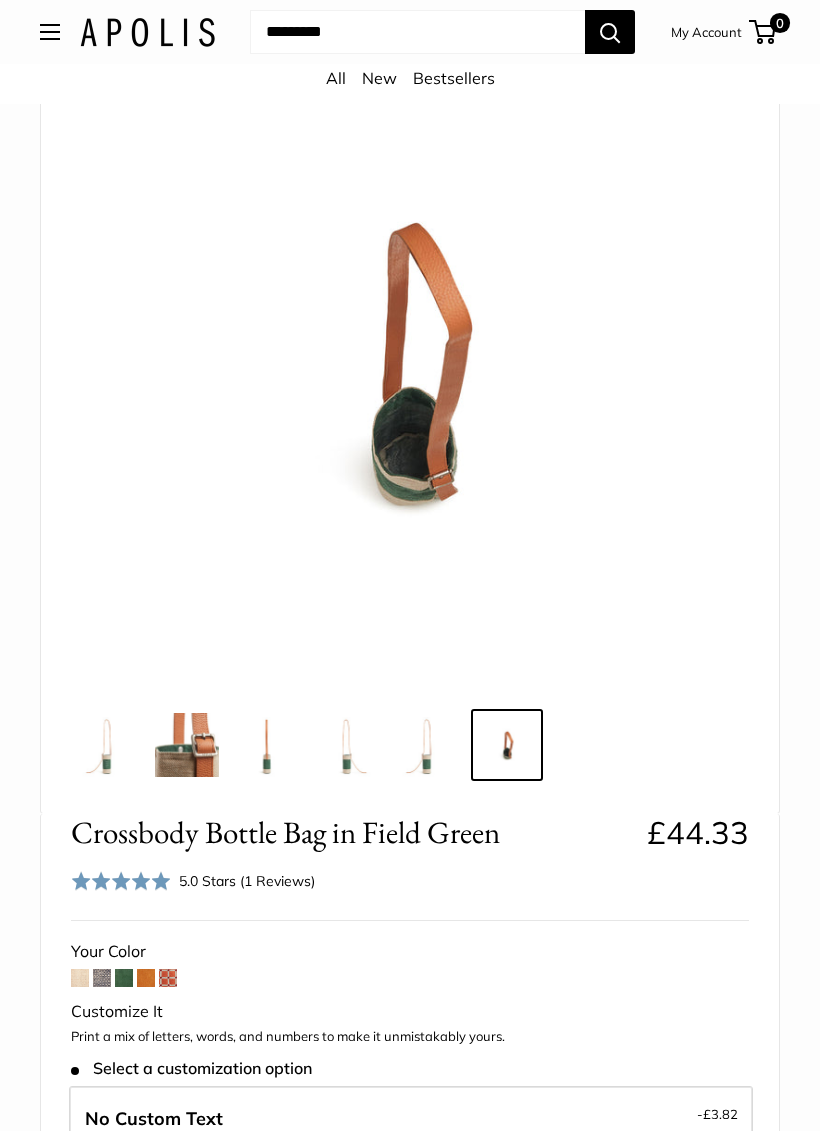 scroll, scrollTop: 137, scrollLeft: 0, axis: vertical 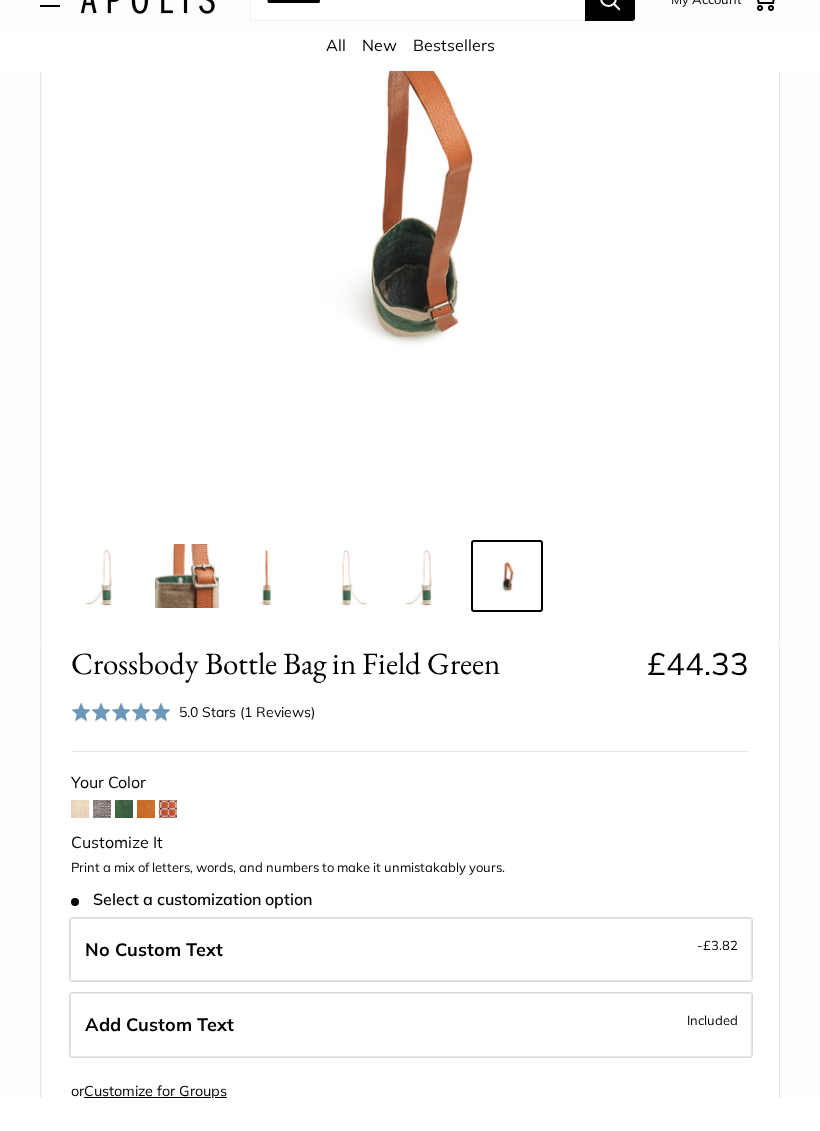 click at bounding box center [347, 609] 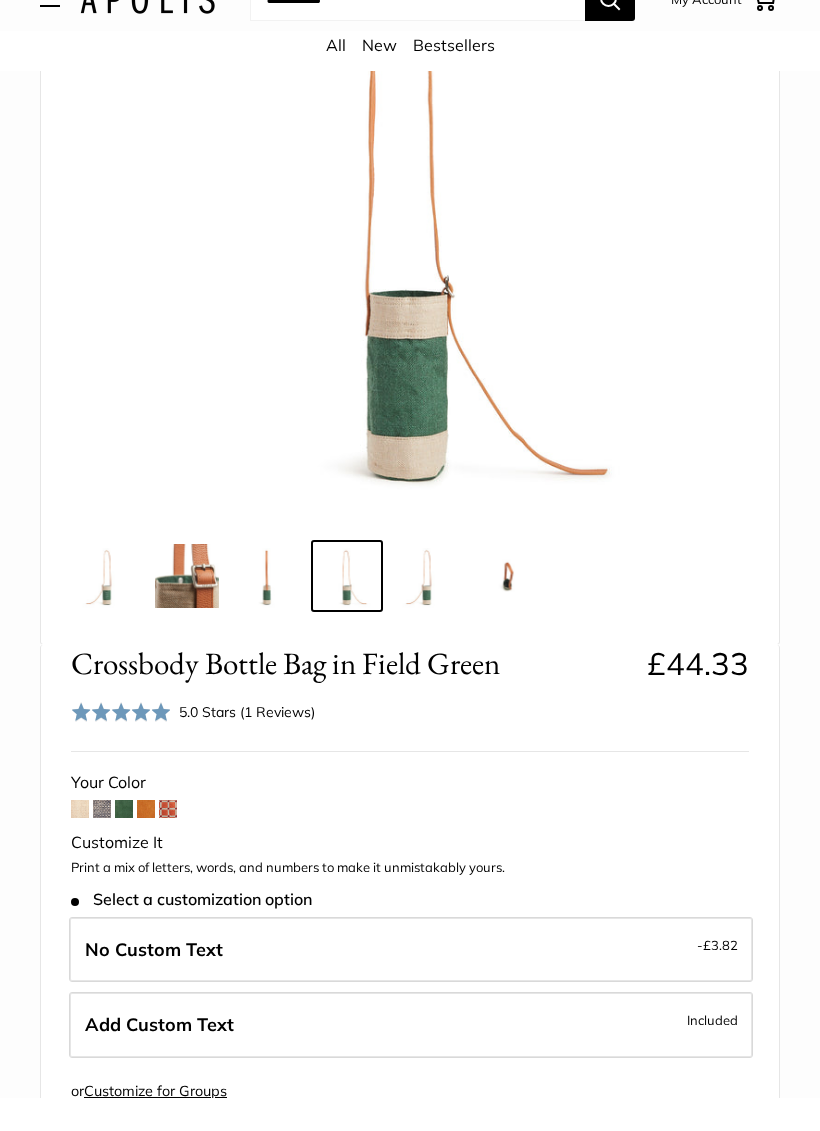 click at bounding box center [427, 609] 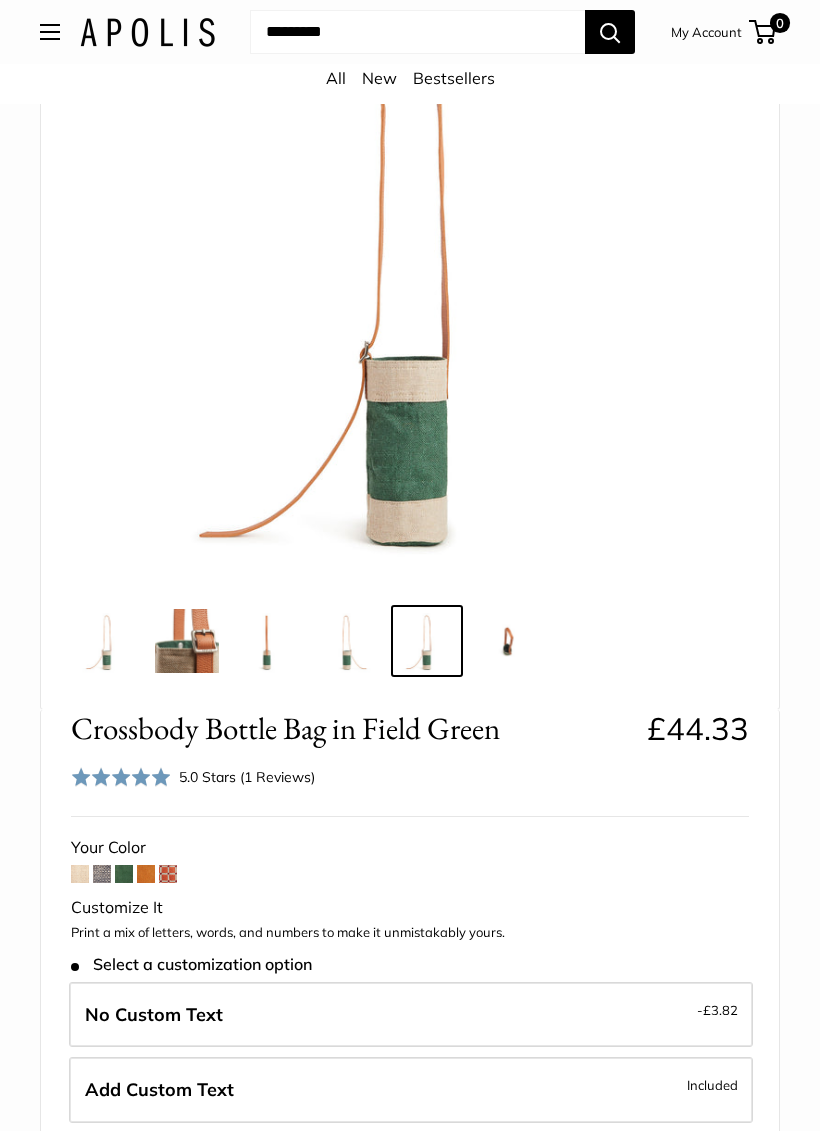 scroll, scrollTop: 243, scrollLeft: 0, axis: vertical 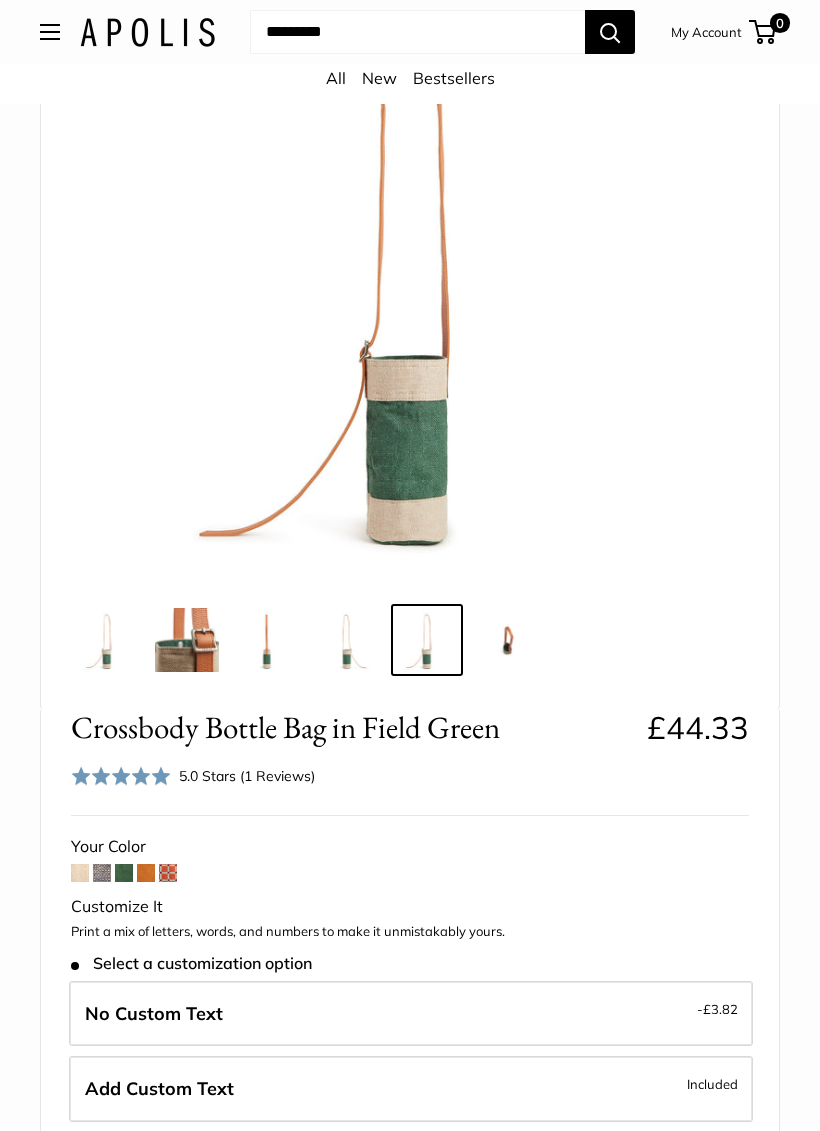 click at bounding box center (187, 640) 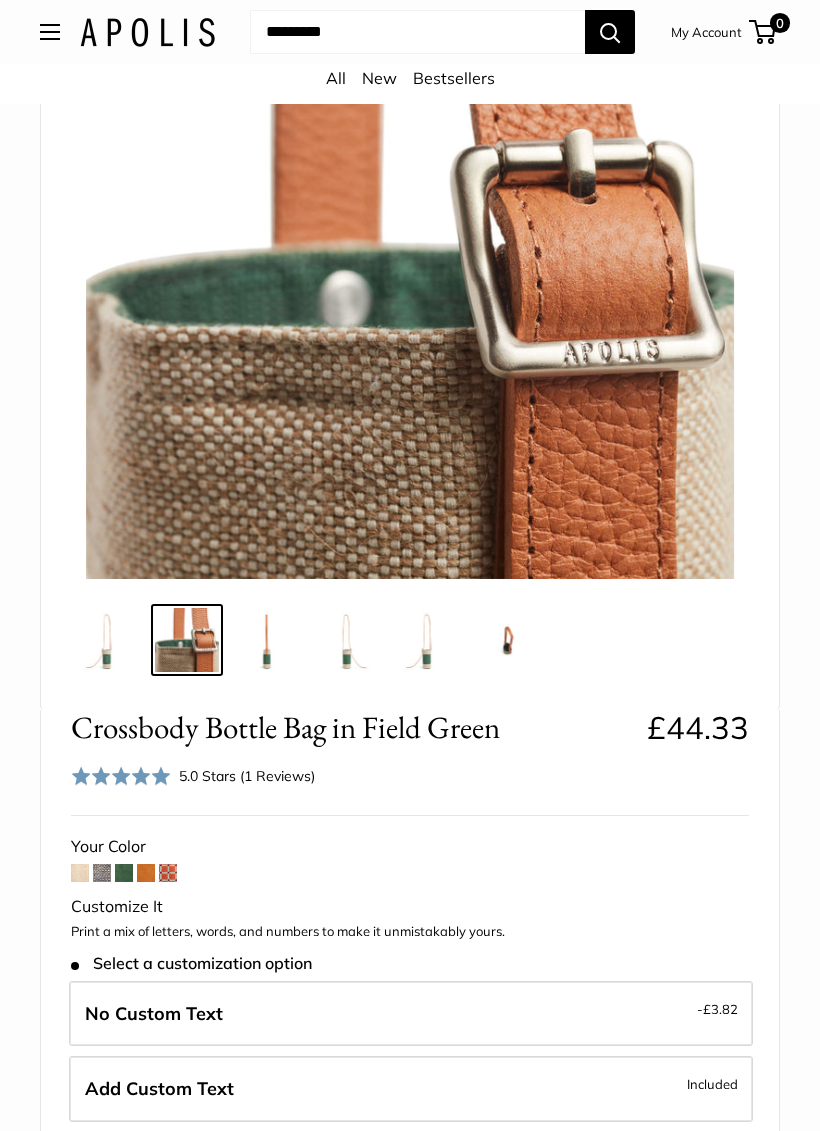 click at bounding box center (107, 640) 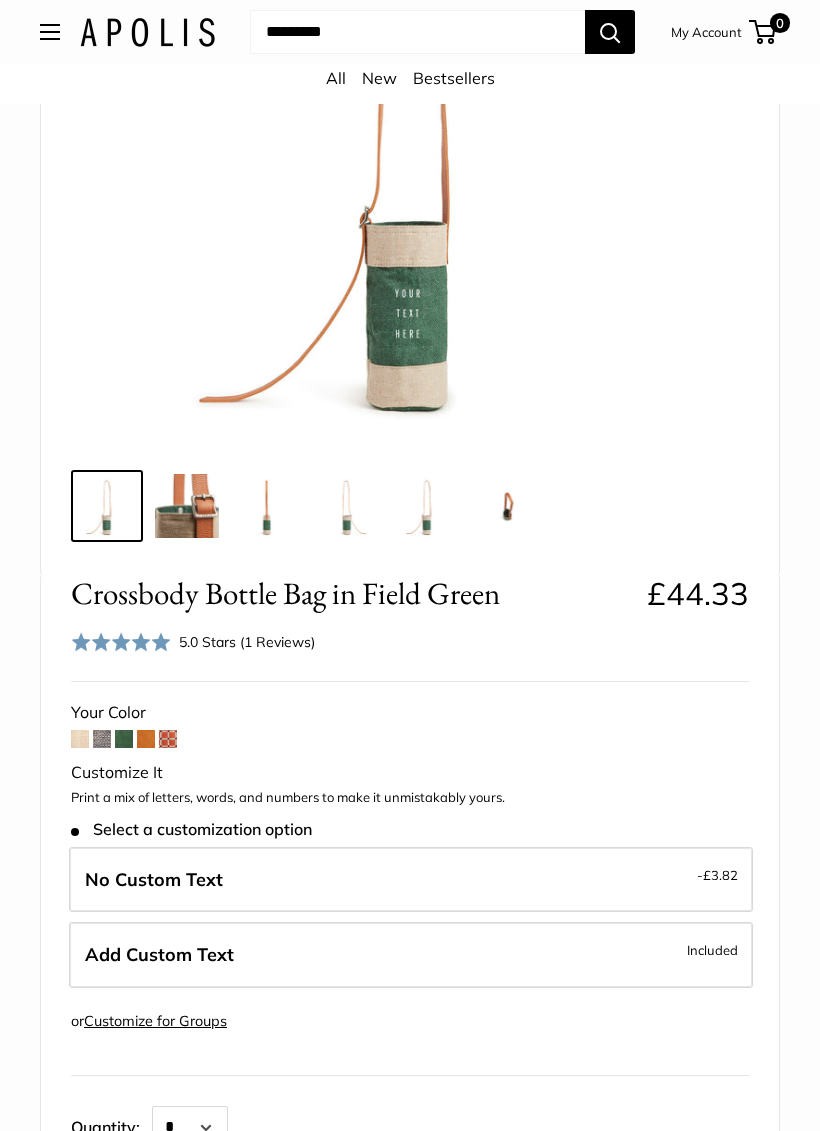 scroll, scrollTop: 378, scrollLeft: 0, axis: vertical 